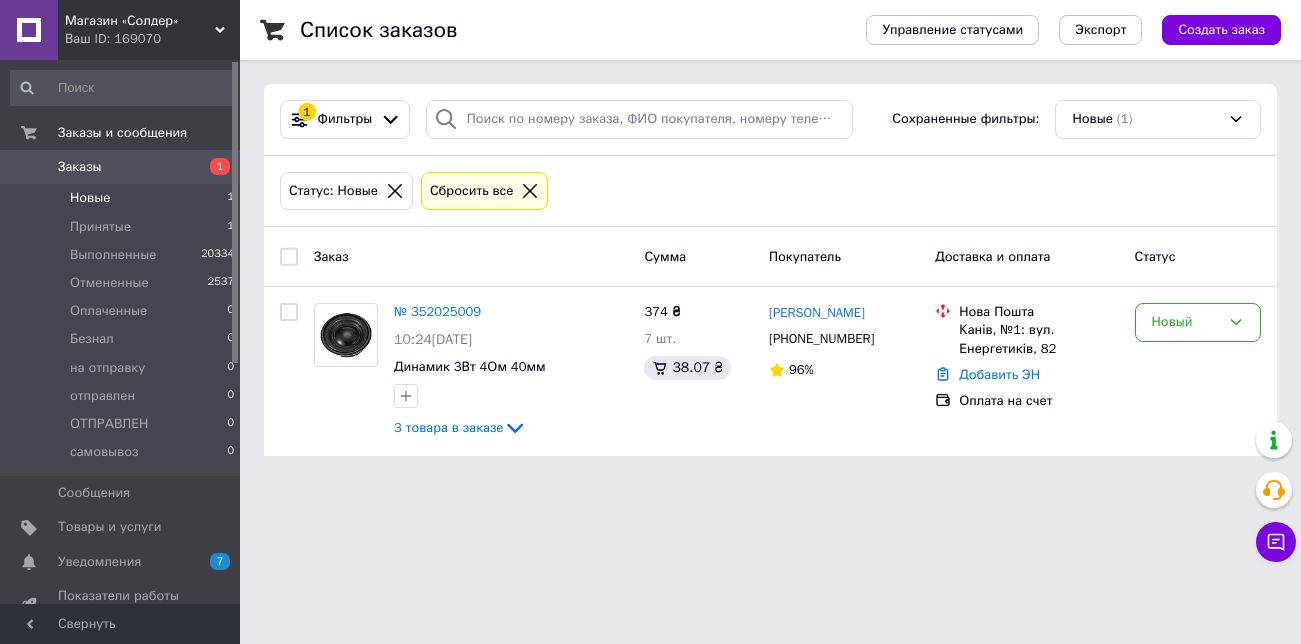 scroll, scrollTop: 0, scrollLeft: 0, axis: both 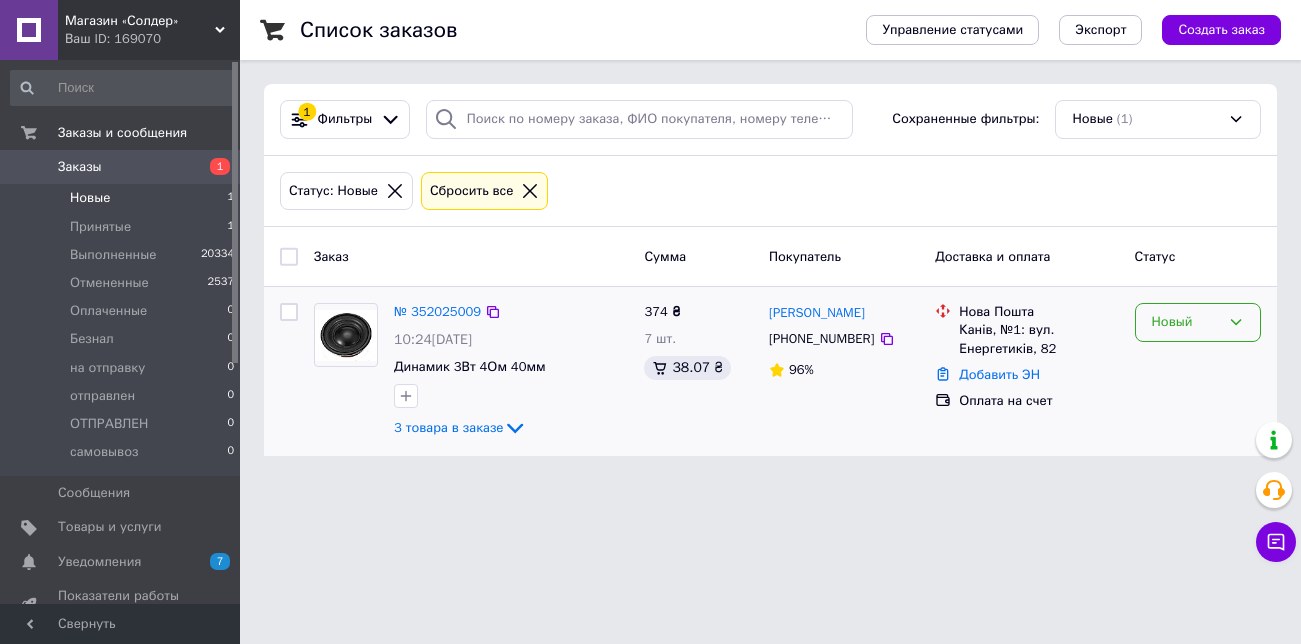 click 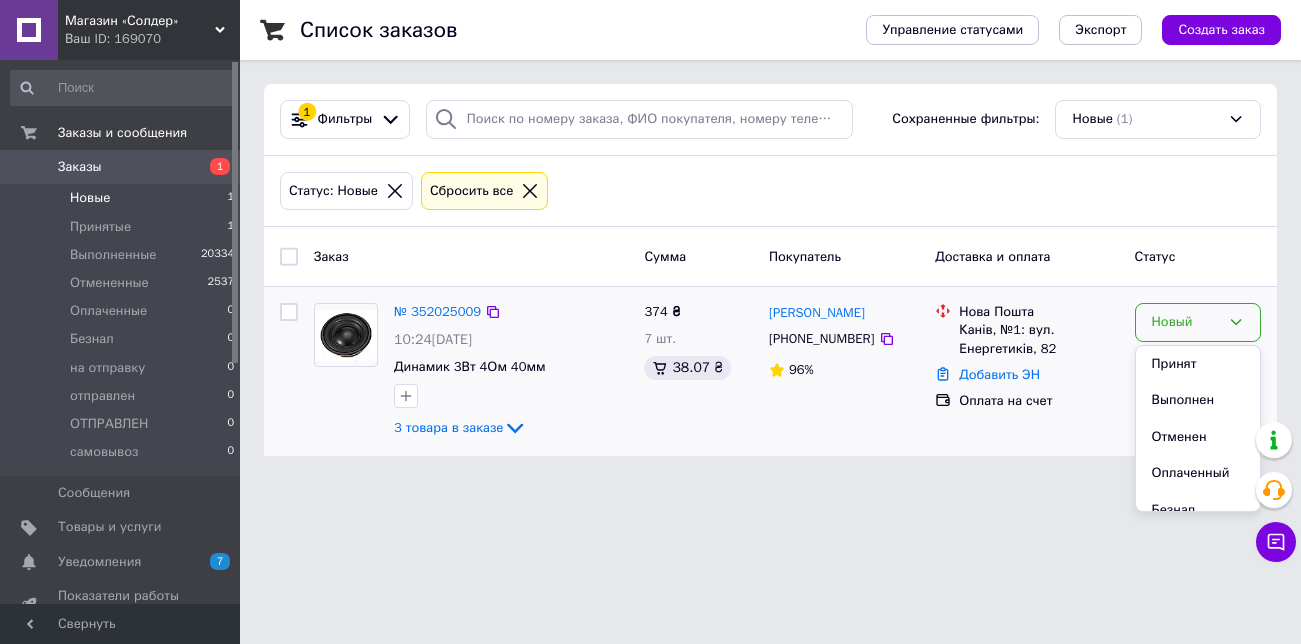 click on "Принят" at bounding box center [1198, 364] 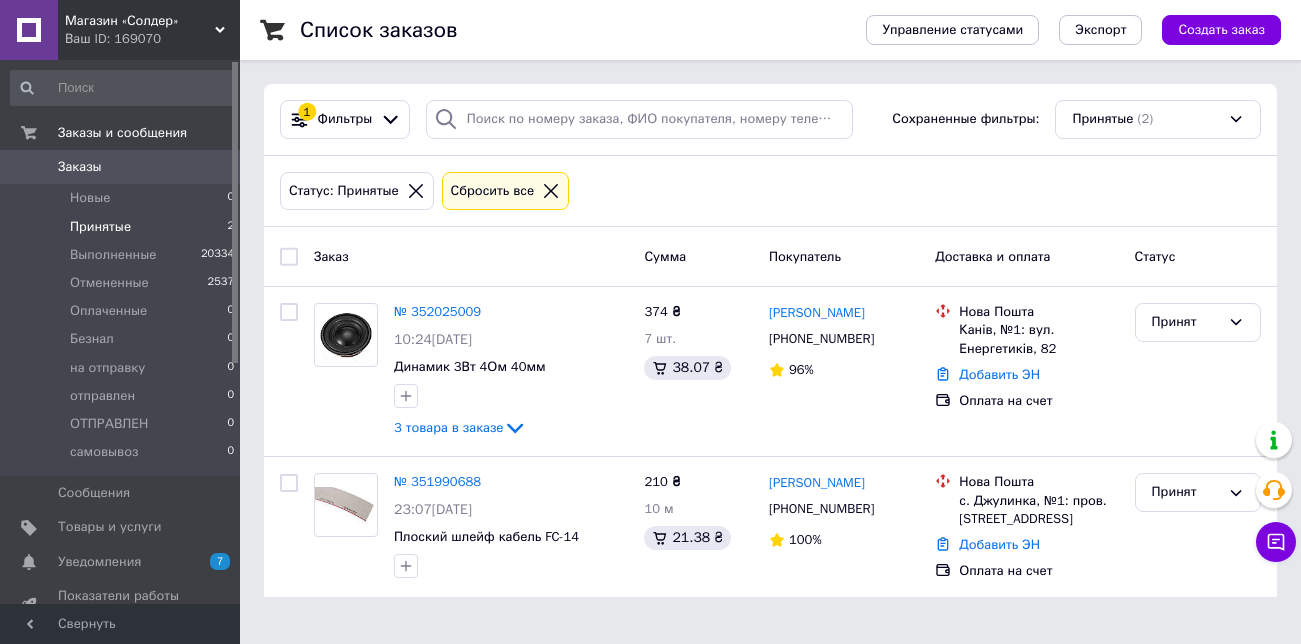 scroll, scrollTop: 0, scrollLeft: 0, axis: both 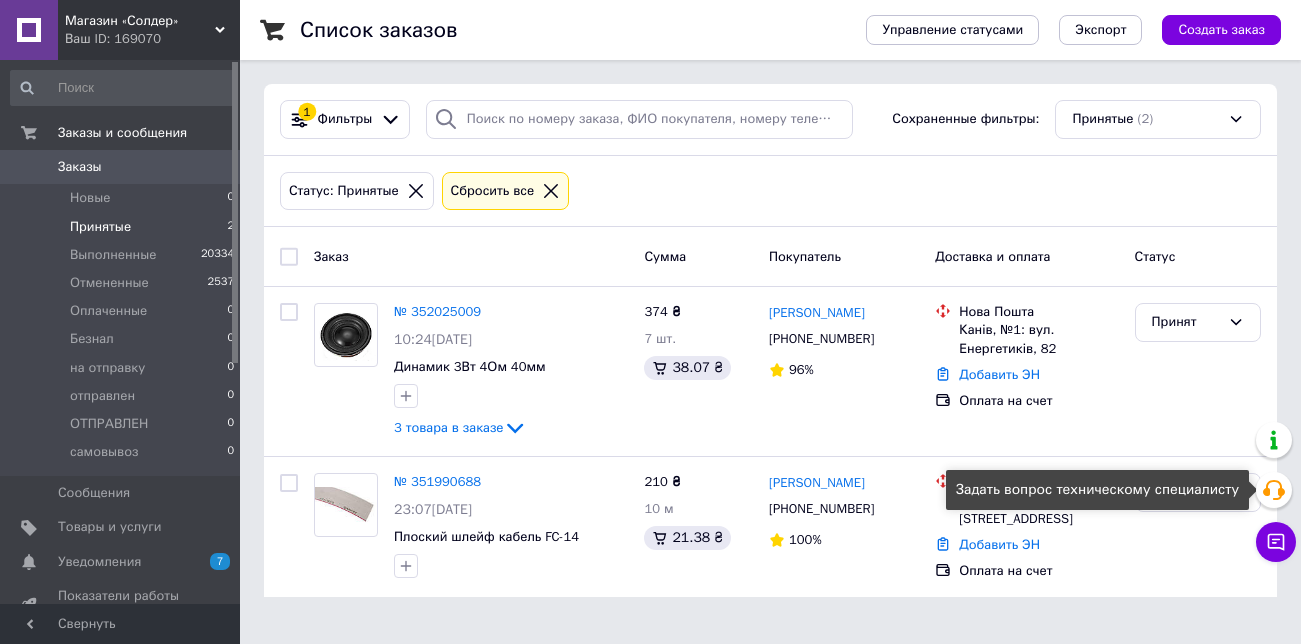click on "Задать вопрос техническому специалисту" at bounding box center [1097, 490] 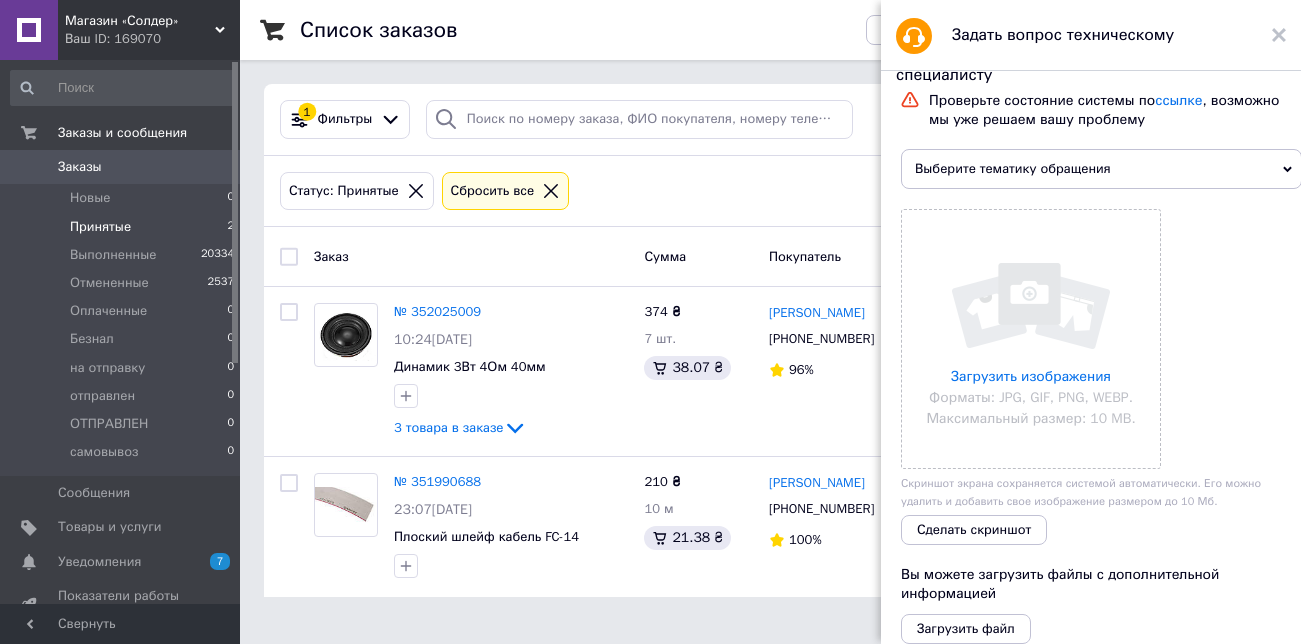click on "Список заказов" at bounding box center [563, 30] 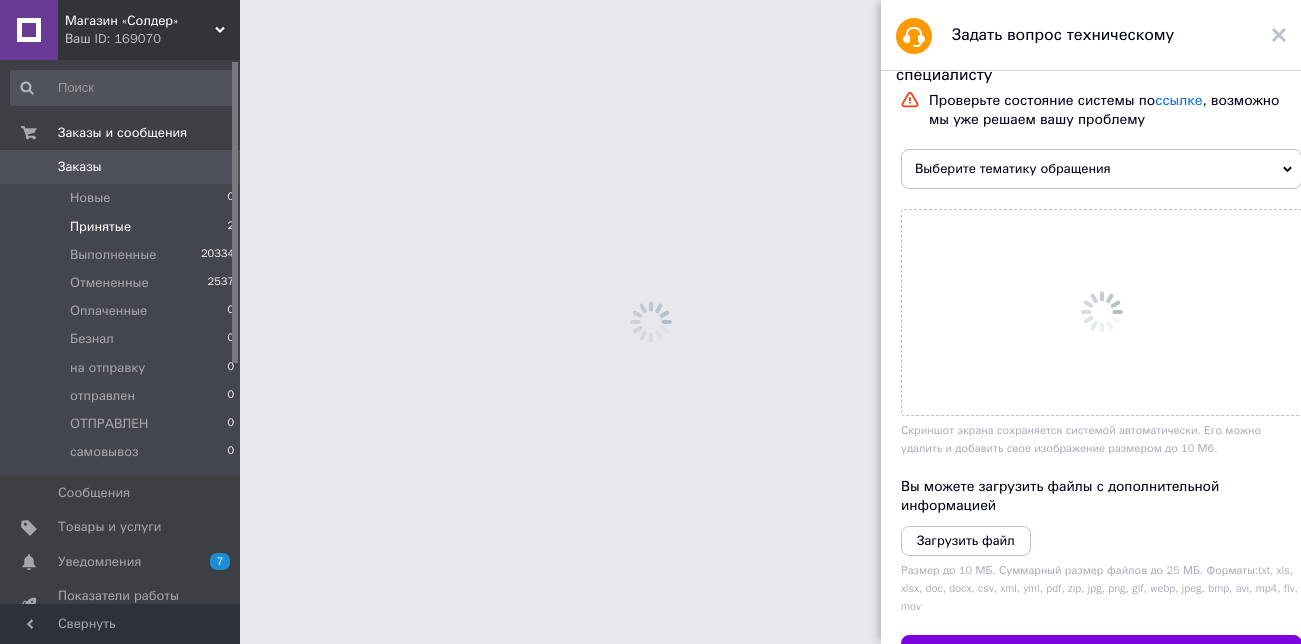click 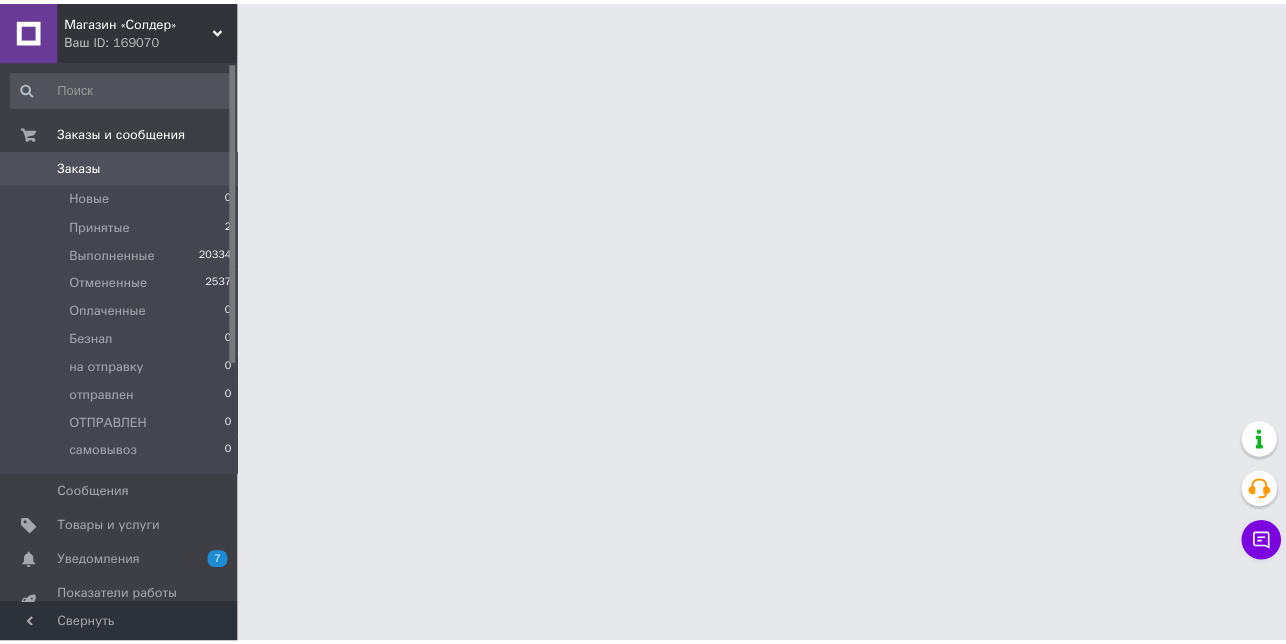 scroll, scrollTop: 0, scrollLeft: 0, axis: both 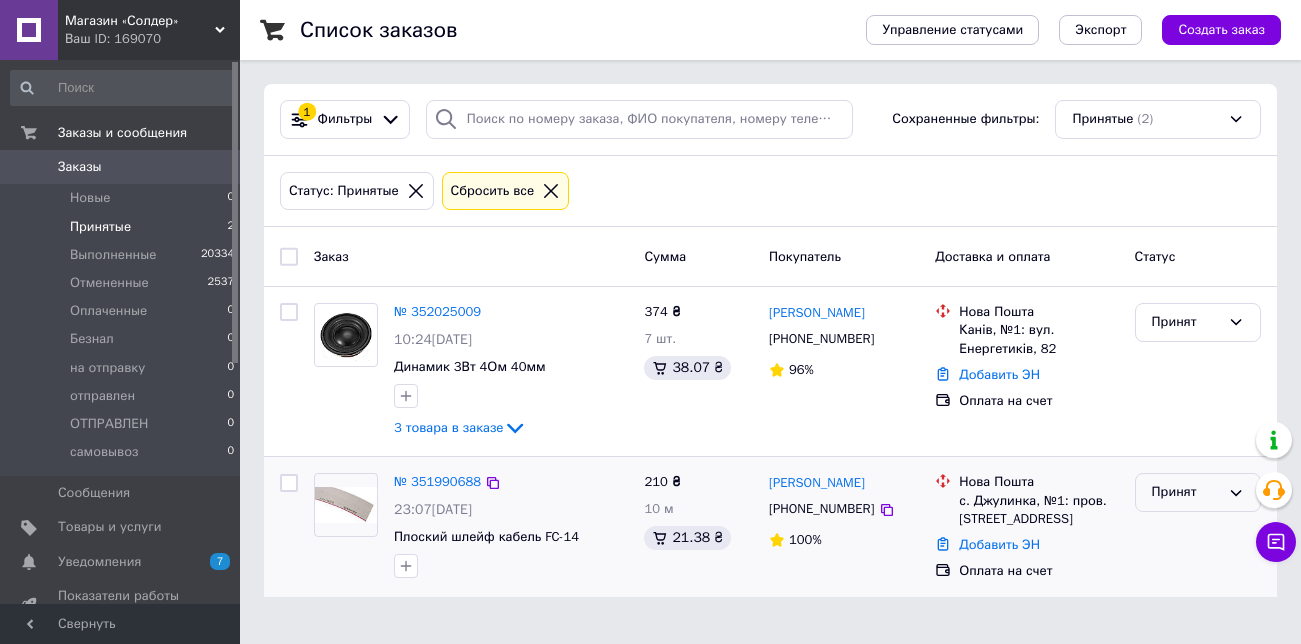 click 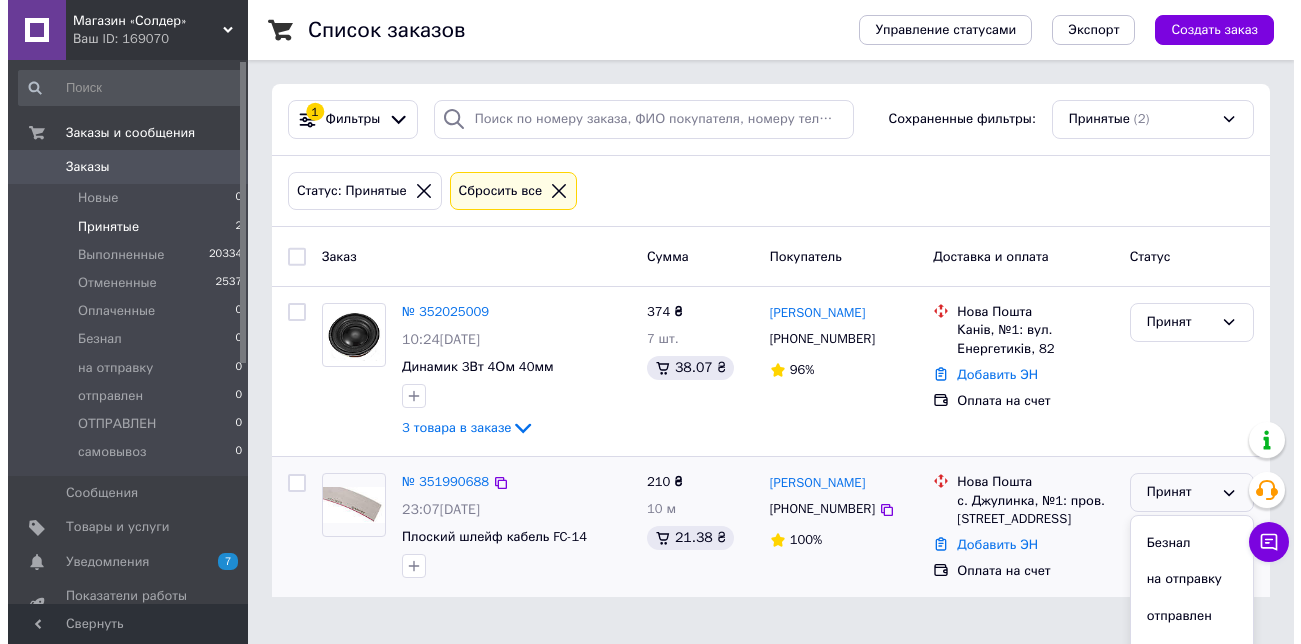 scroll, scrollTop: 122, scrollLeft: 0, axis: vertical 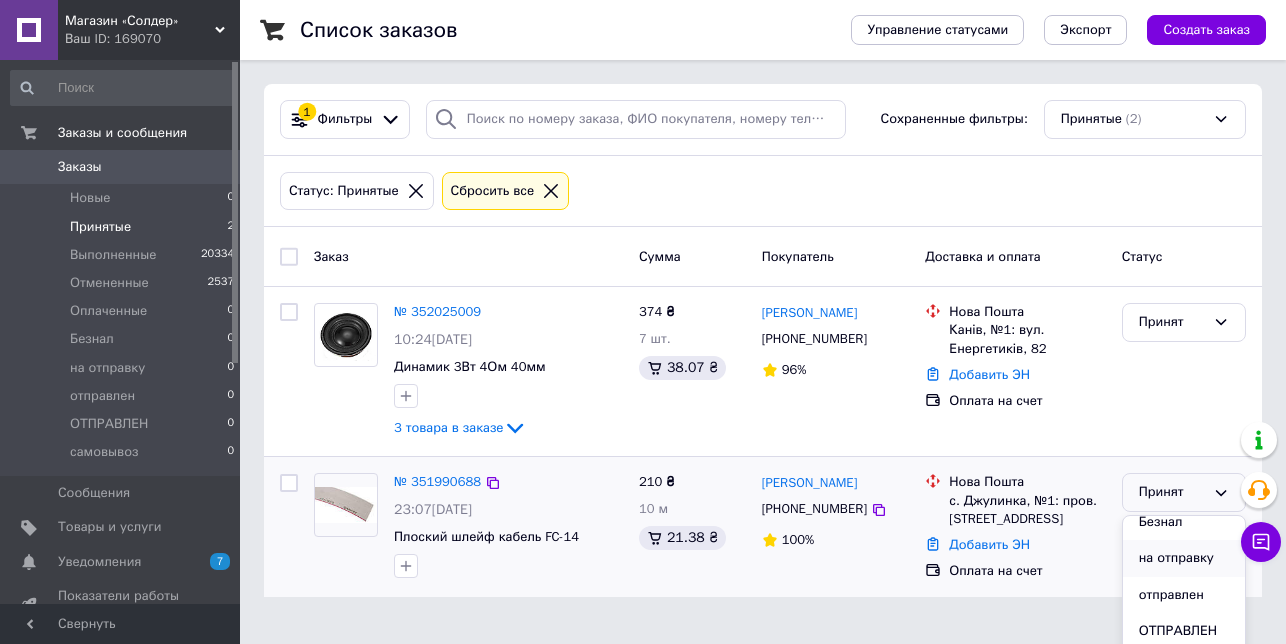 click on "на отправку" at bounding box center (1184, 558) 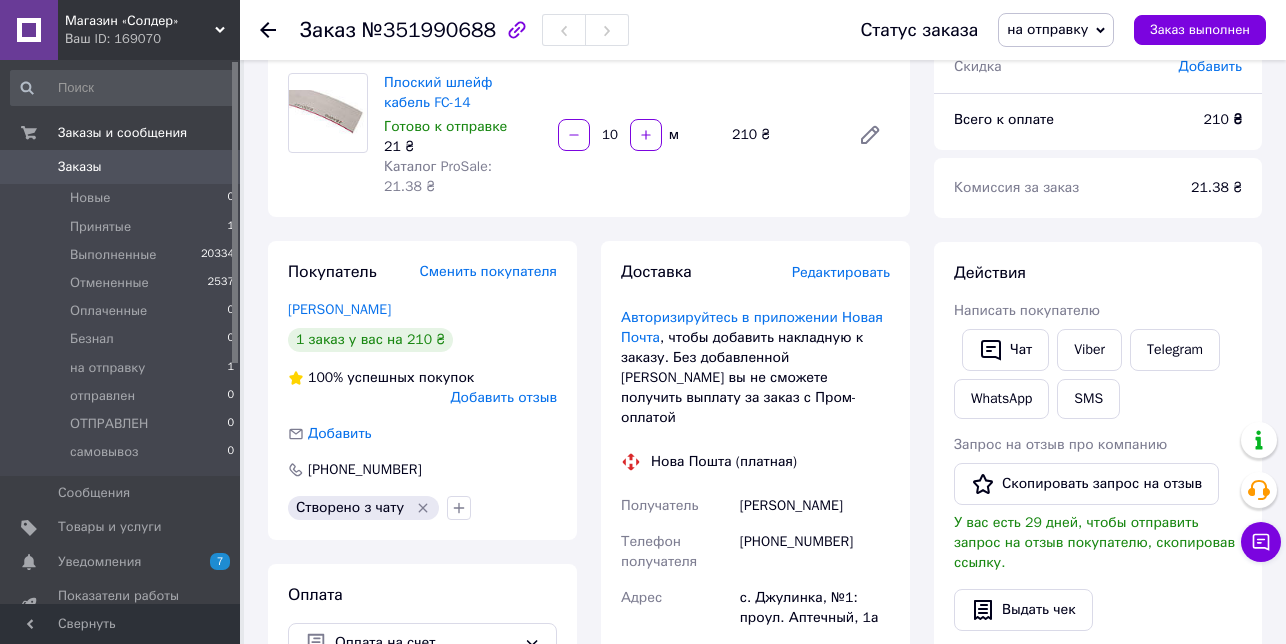 scroll, scrollTop: 159, scrollLeft: 0, axis: vertical 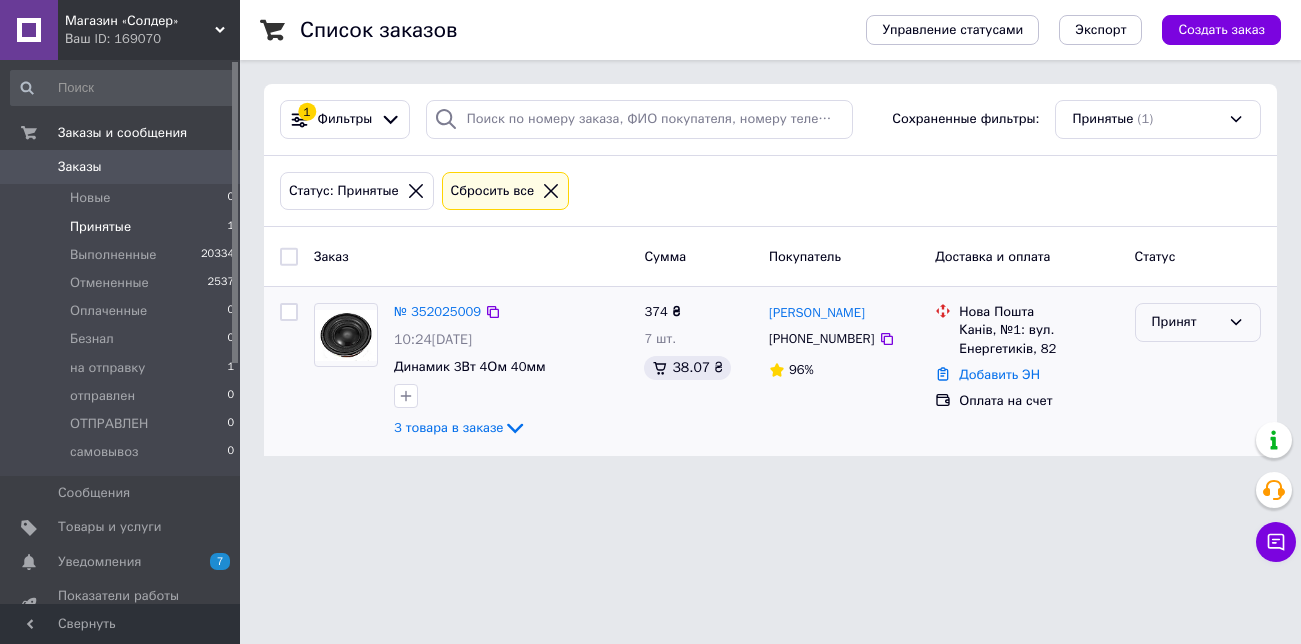 click 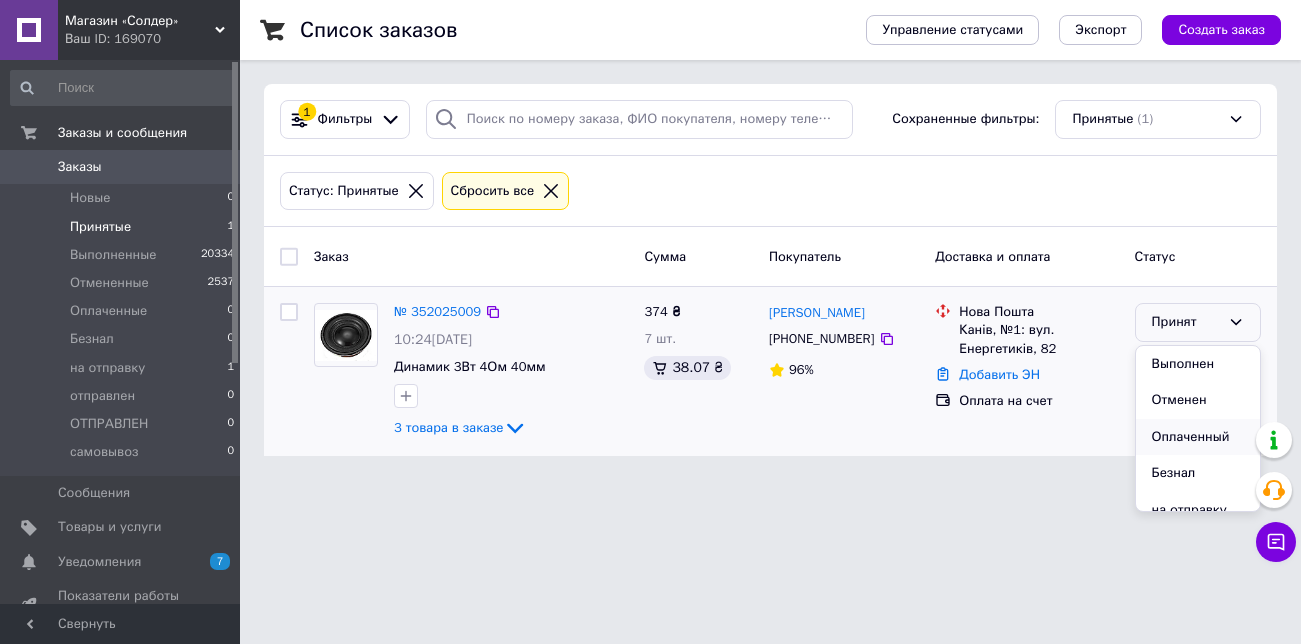 click on "Оплаченный" at bounding box center [1198, 437] 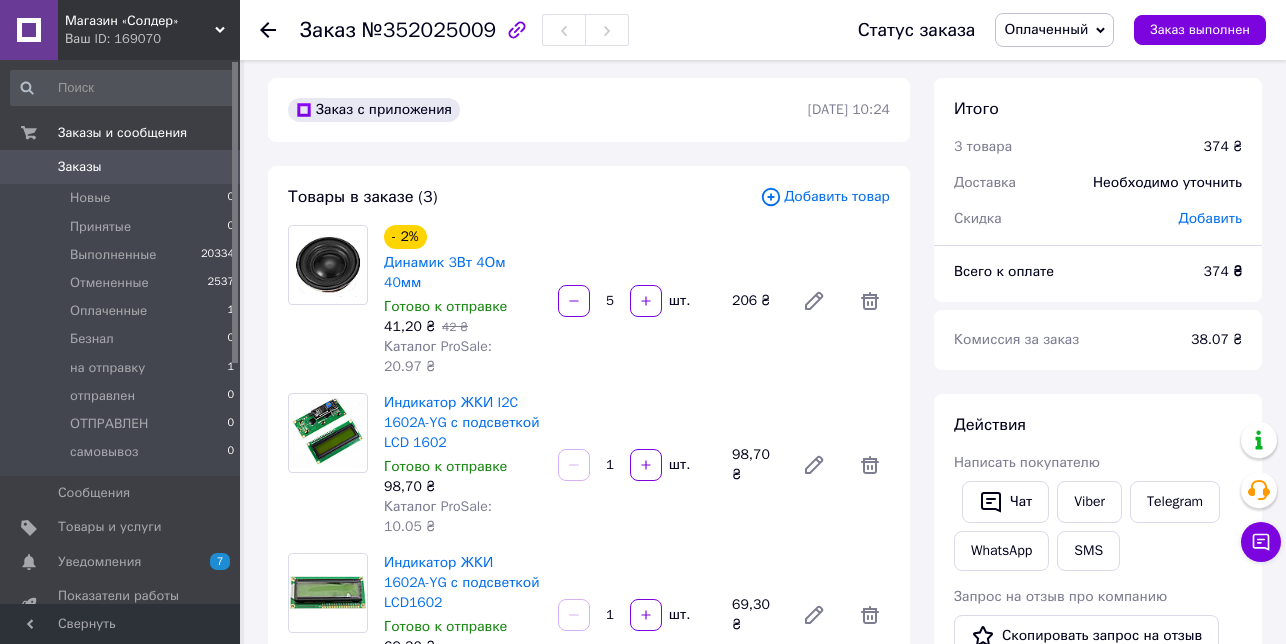 scroll, scrollTop: 0, scrollLeft: 0, axis: both 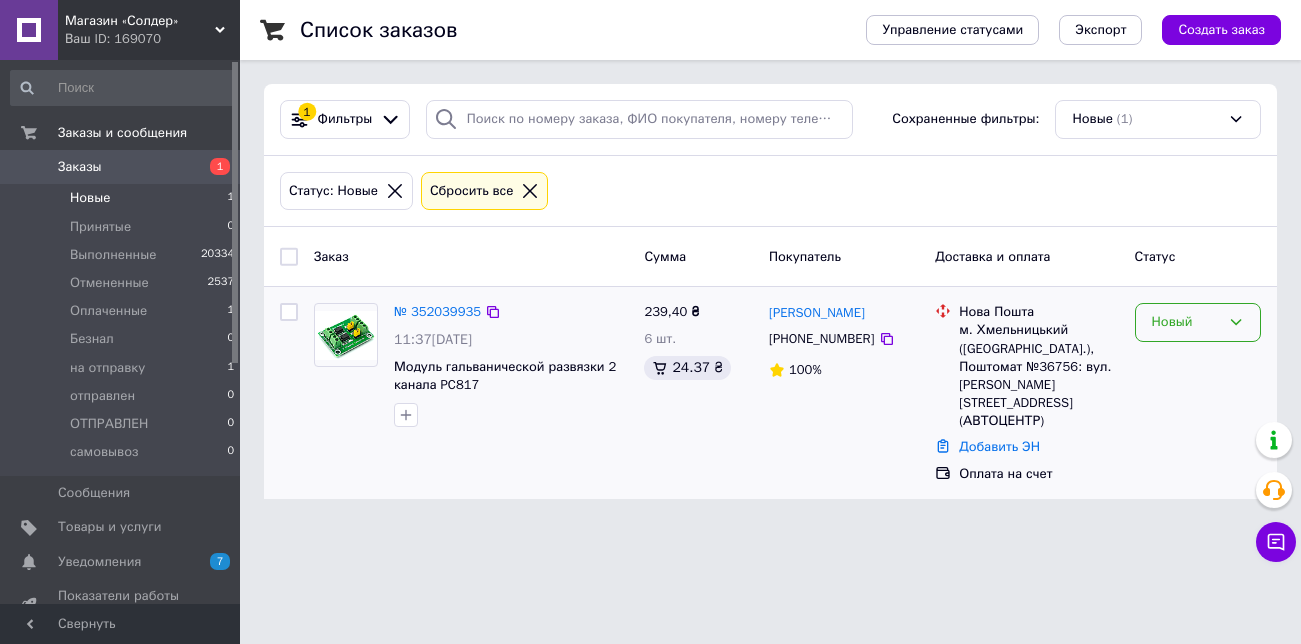 click 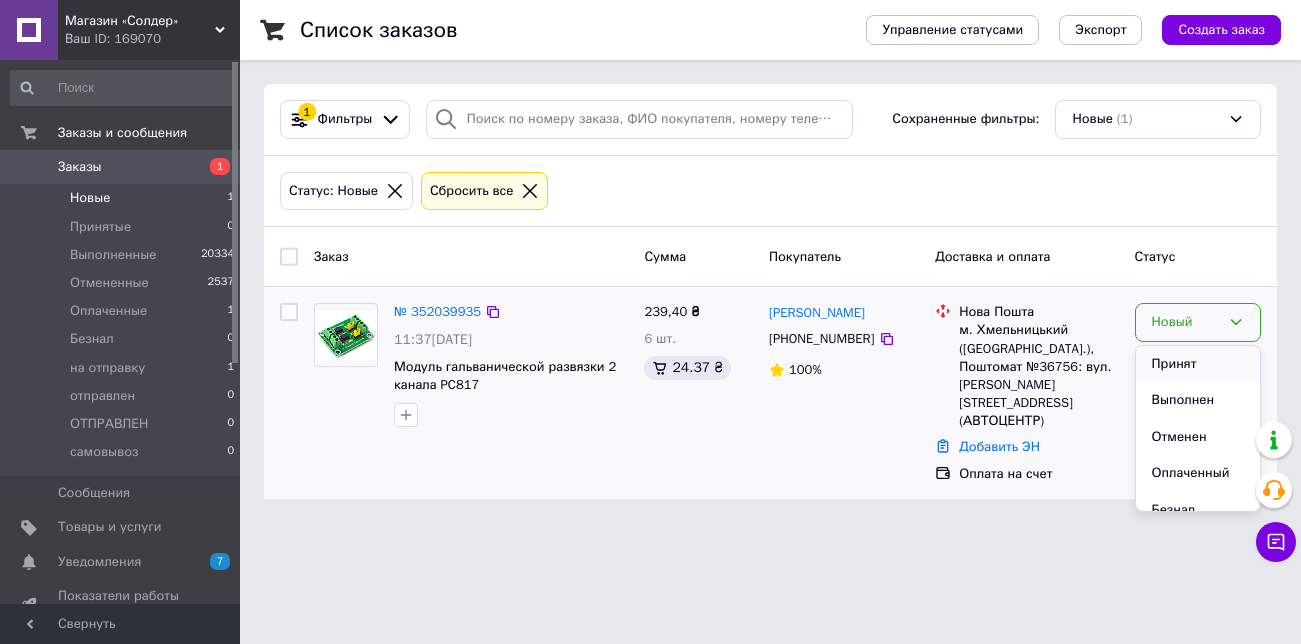 click on "Принят" at bounding box center (1198, 364) 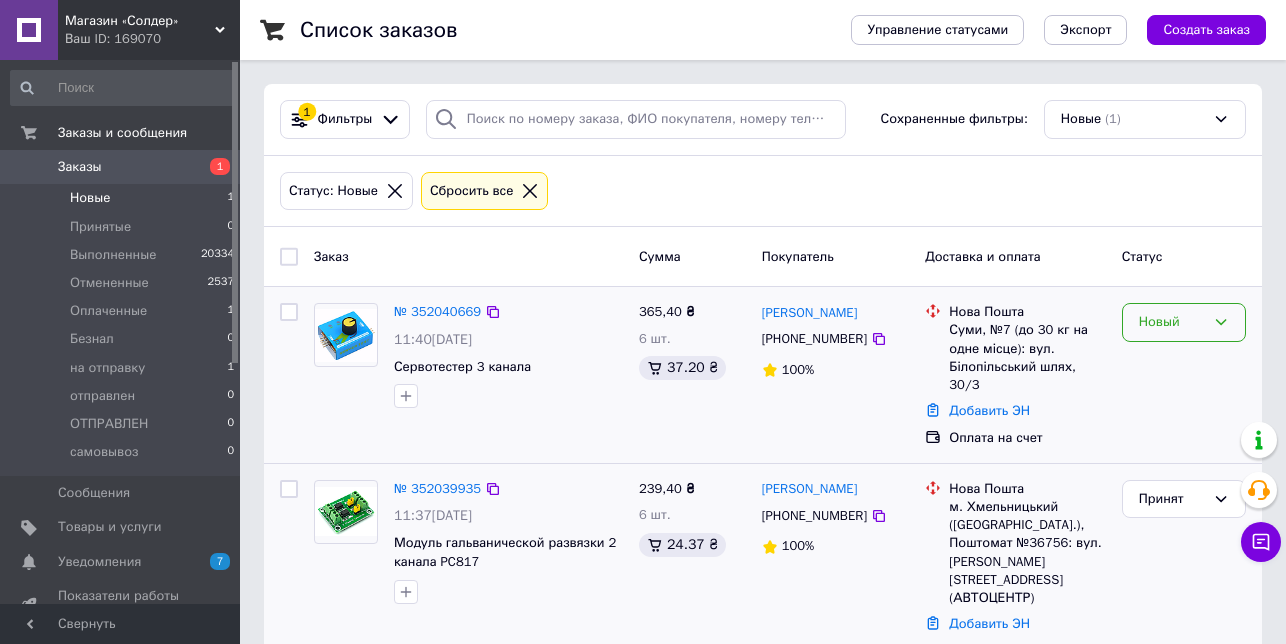 click 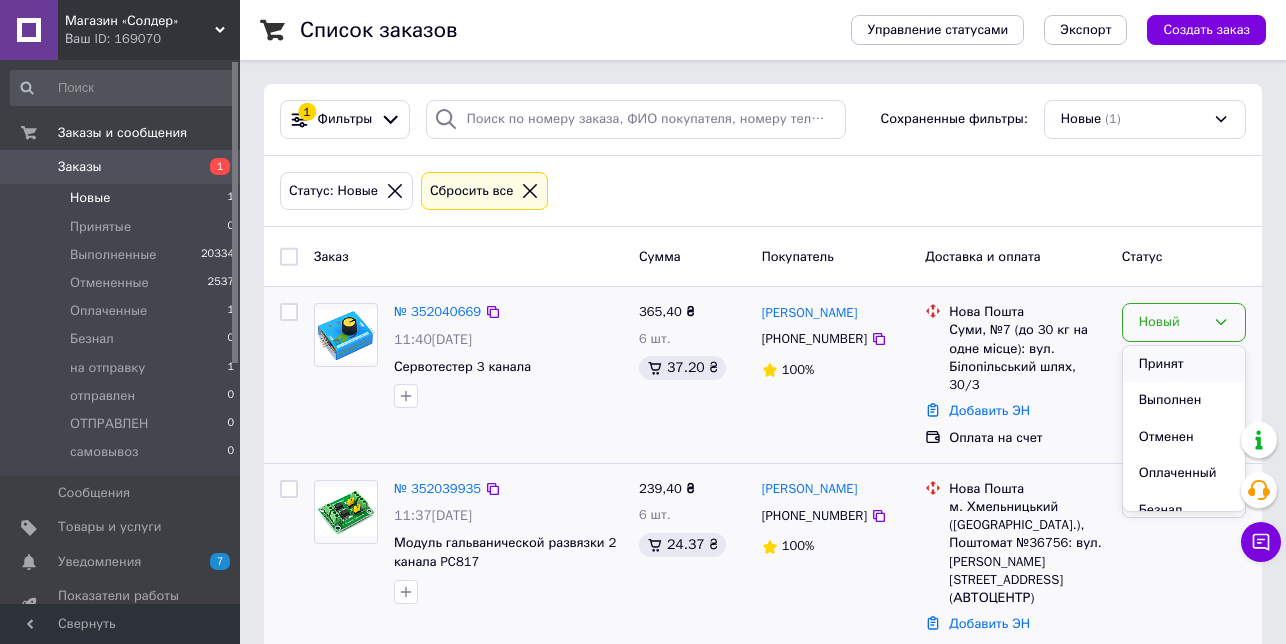 click on "Принят" at bounding box center (1184, 364) 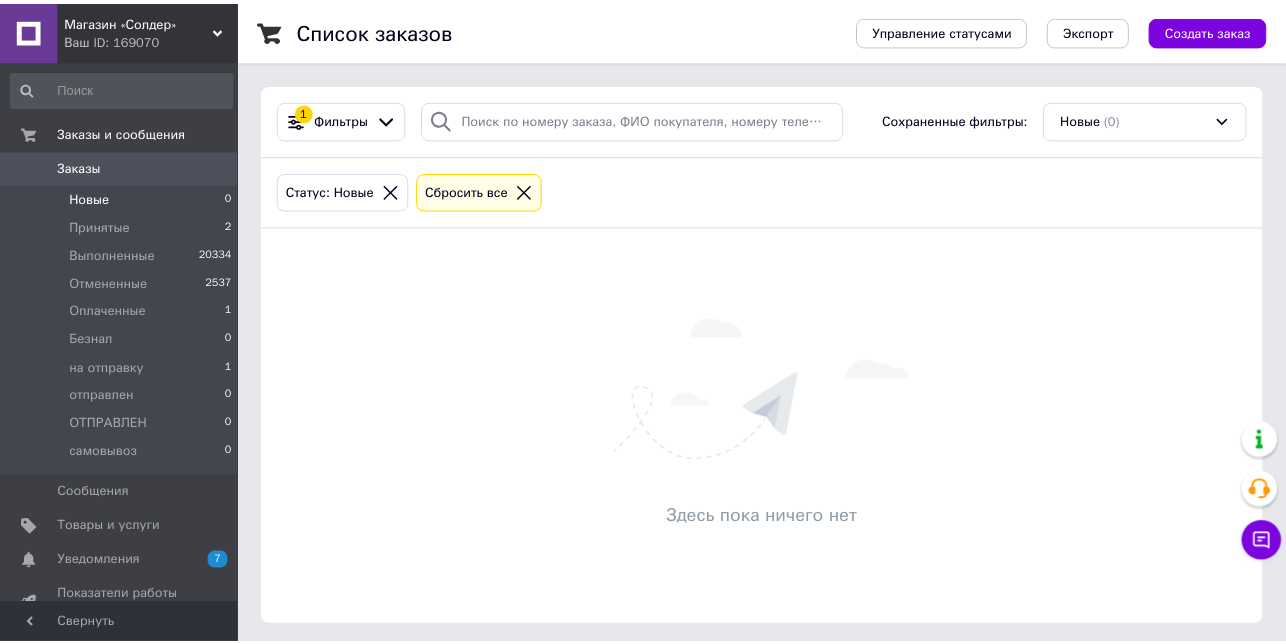 scroll, scrollTop: 0, scrollLeft: 0, axis: both 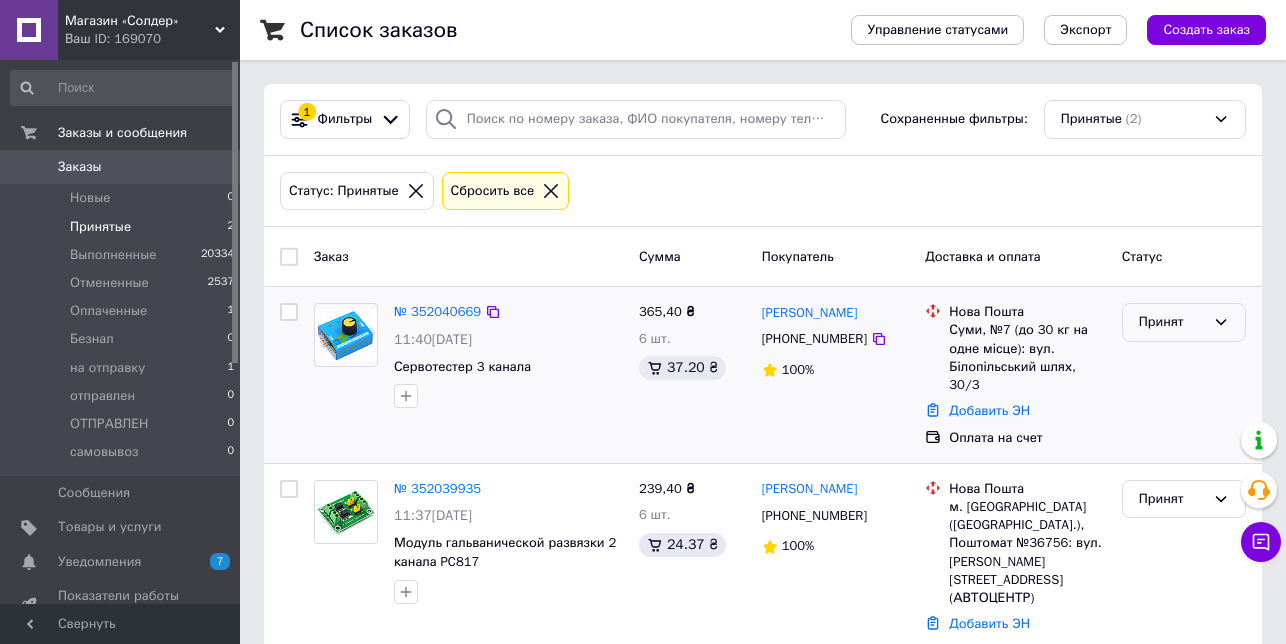 click 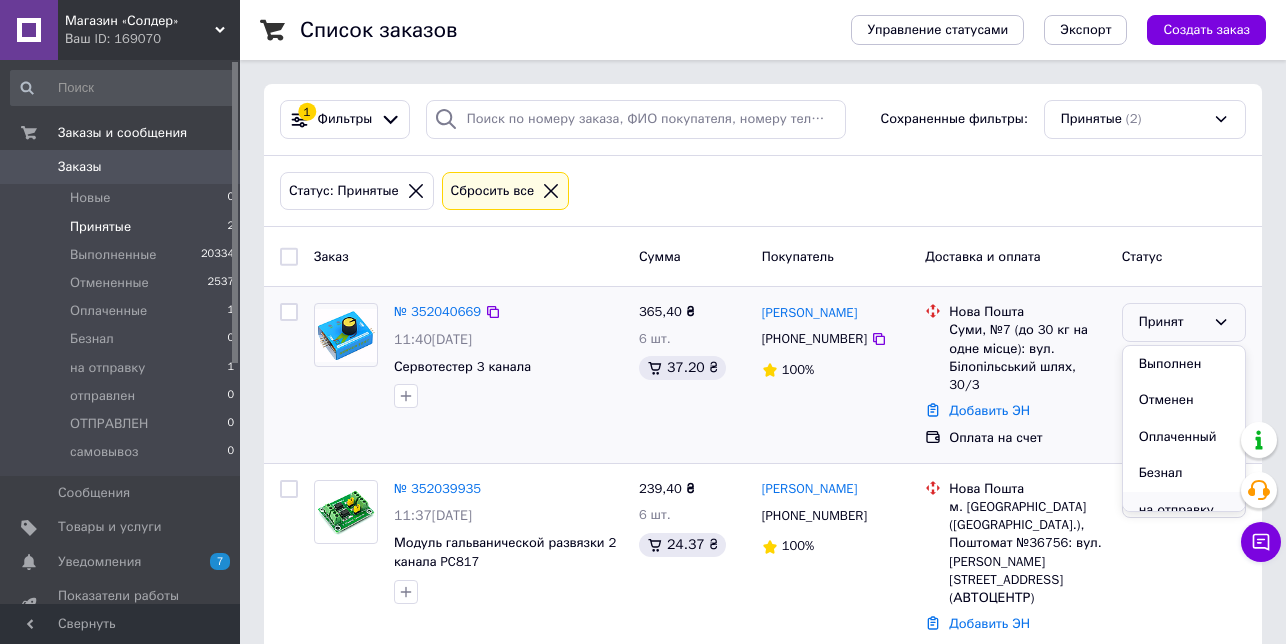 click on "на отправку" at bounding box center (1184, 510) 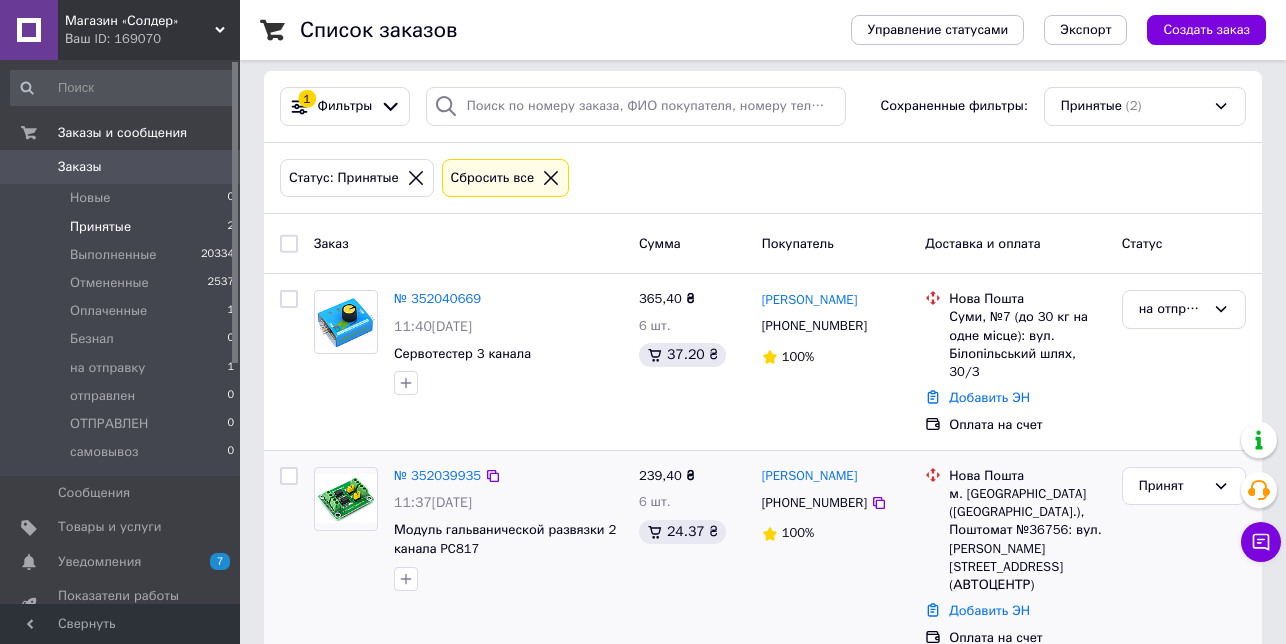 scroll, scrollTop: 16, scrollLeft: 0, axis: vertical 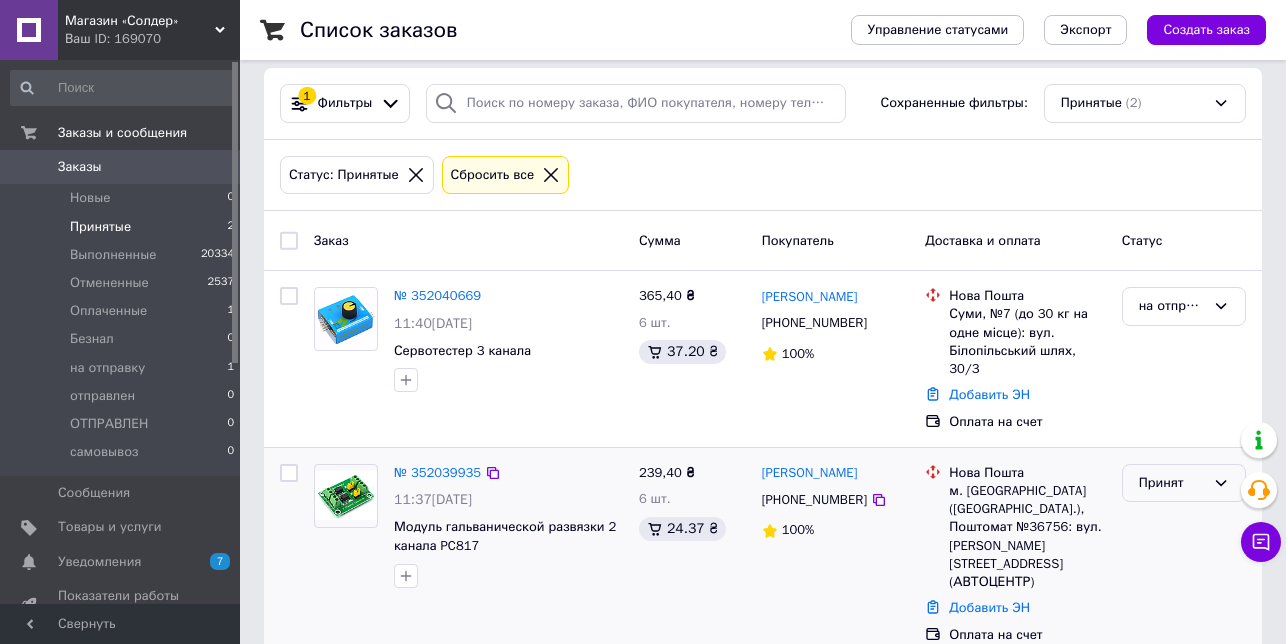 click 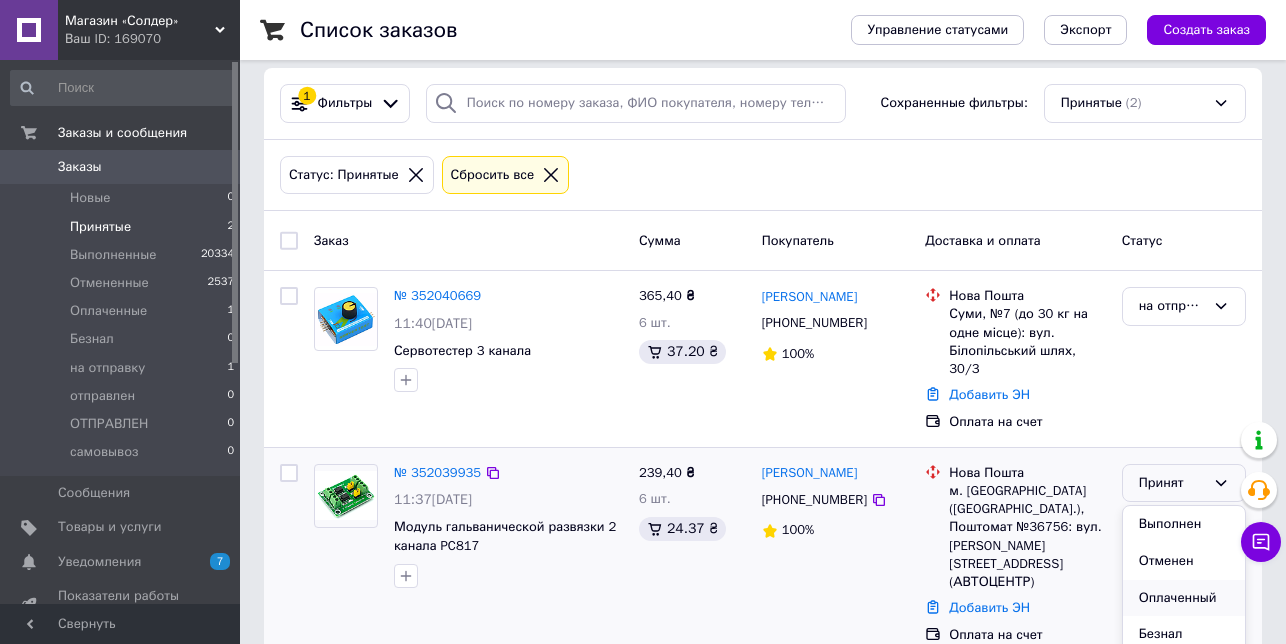 scroll, scrollTop: 122, scrollLeft: 0, axis: vertical 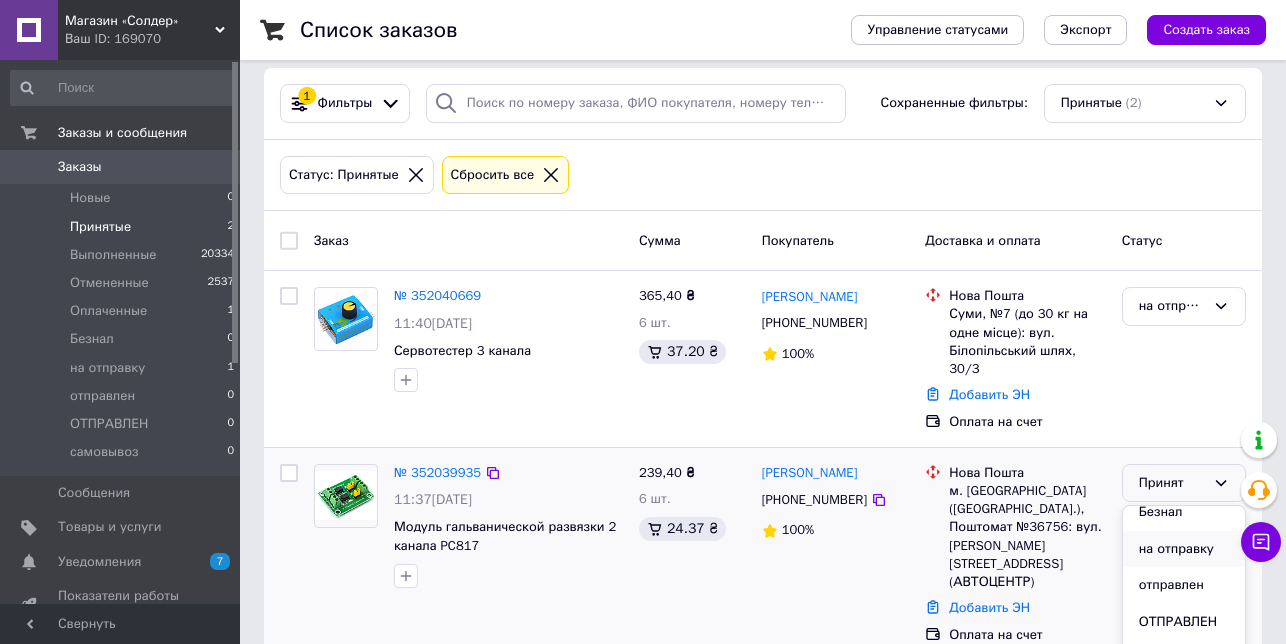 click on "на отправку" at bounding box center (1184, 549) 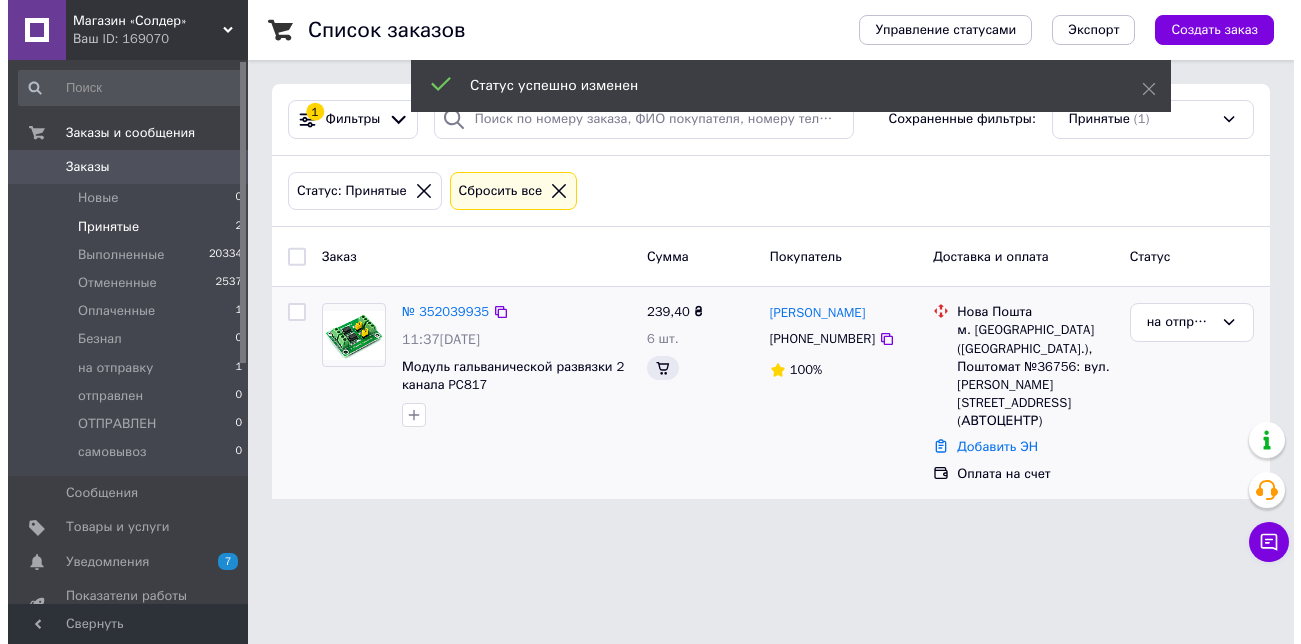 scroll, scrollTop: 0, scrollLeft: 0, axis: both 